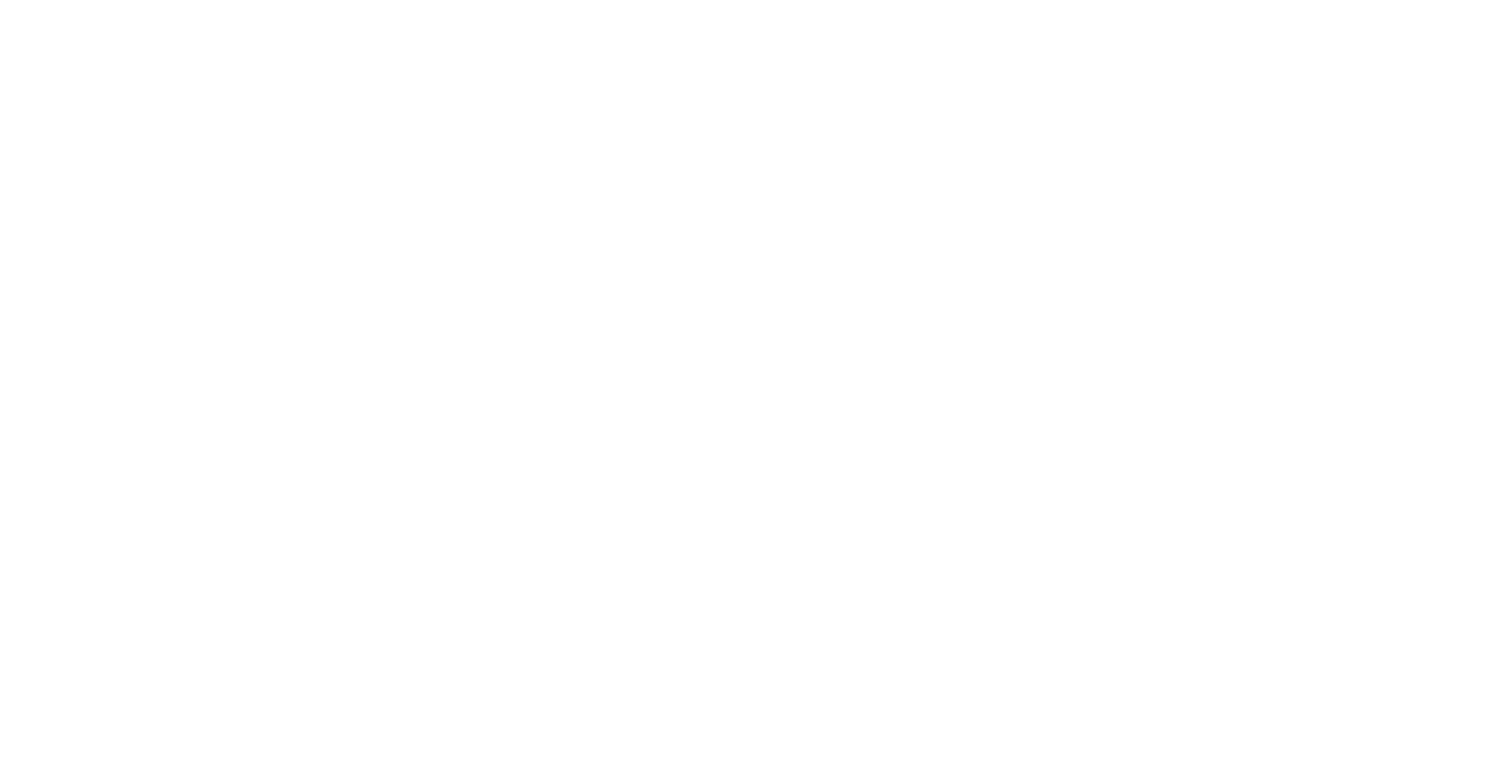 scroll, scrollTop: 0, scrollLeft: 0, axis: both 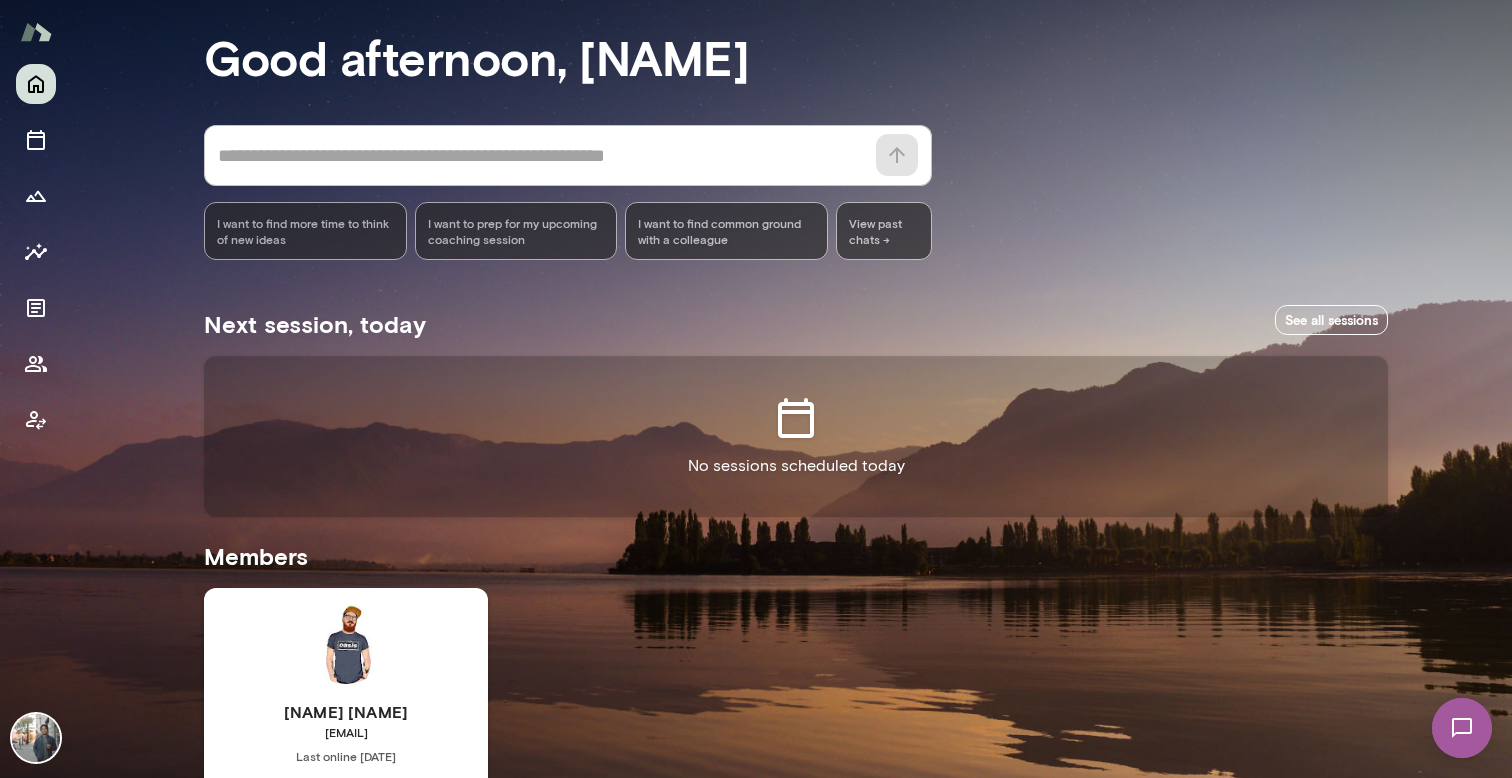 click at bounding box center [1462, 728] 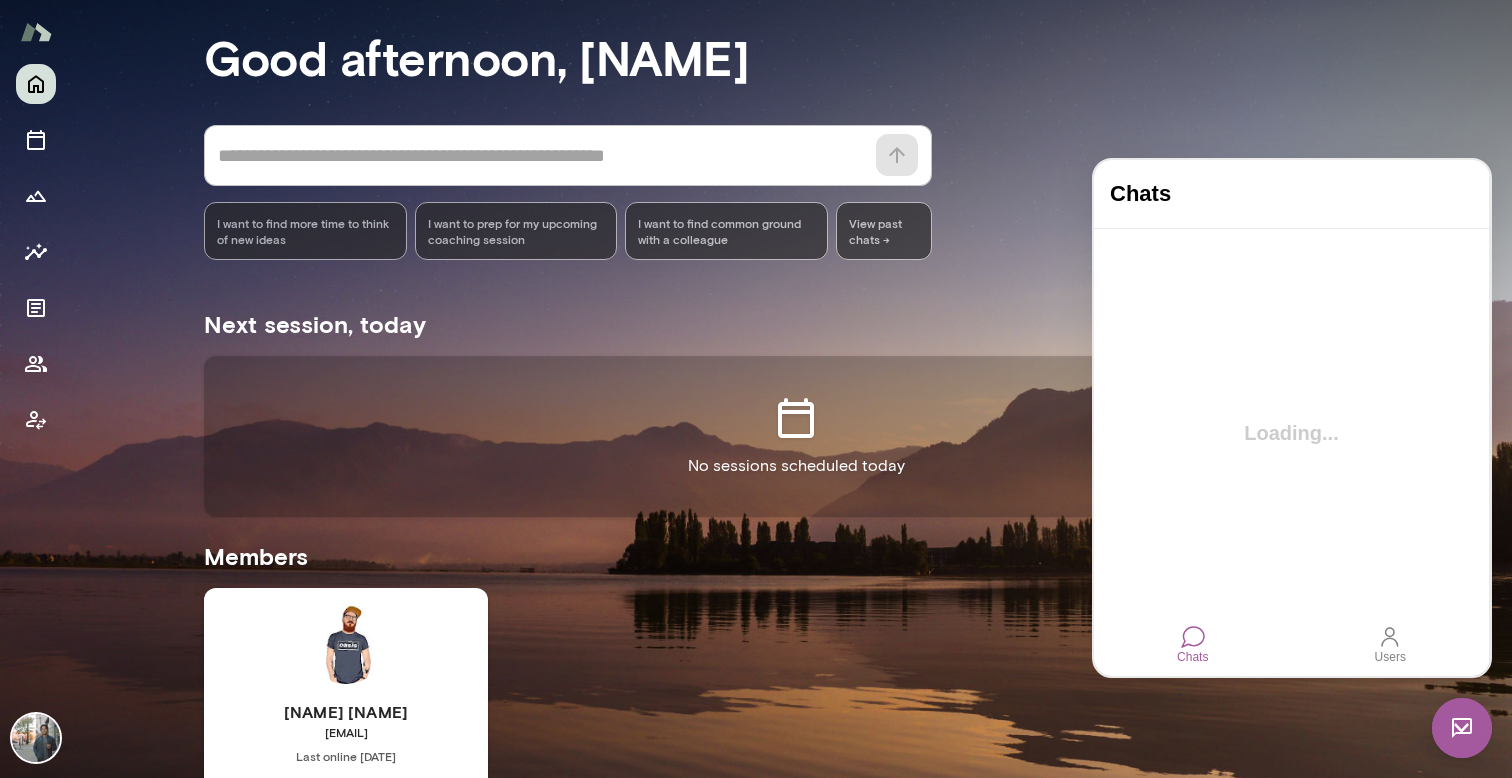 scroll, scrollTop: 0, scrollLeft: 0, axis: both 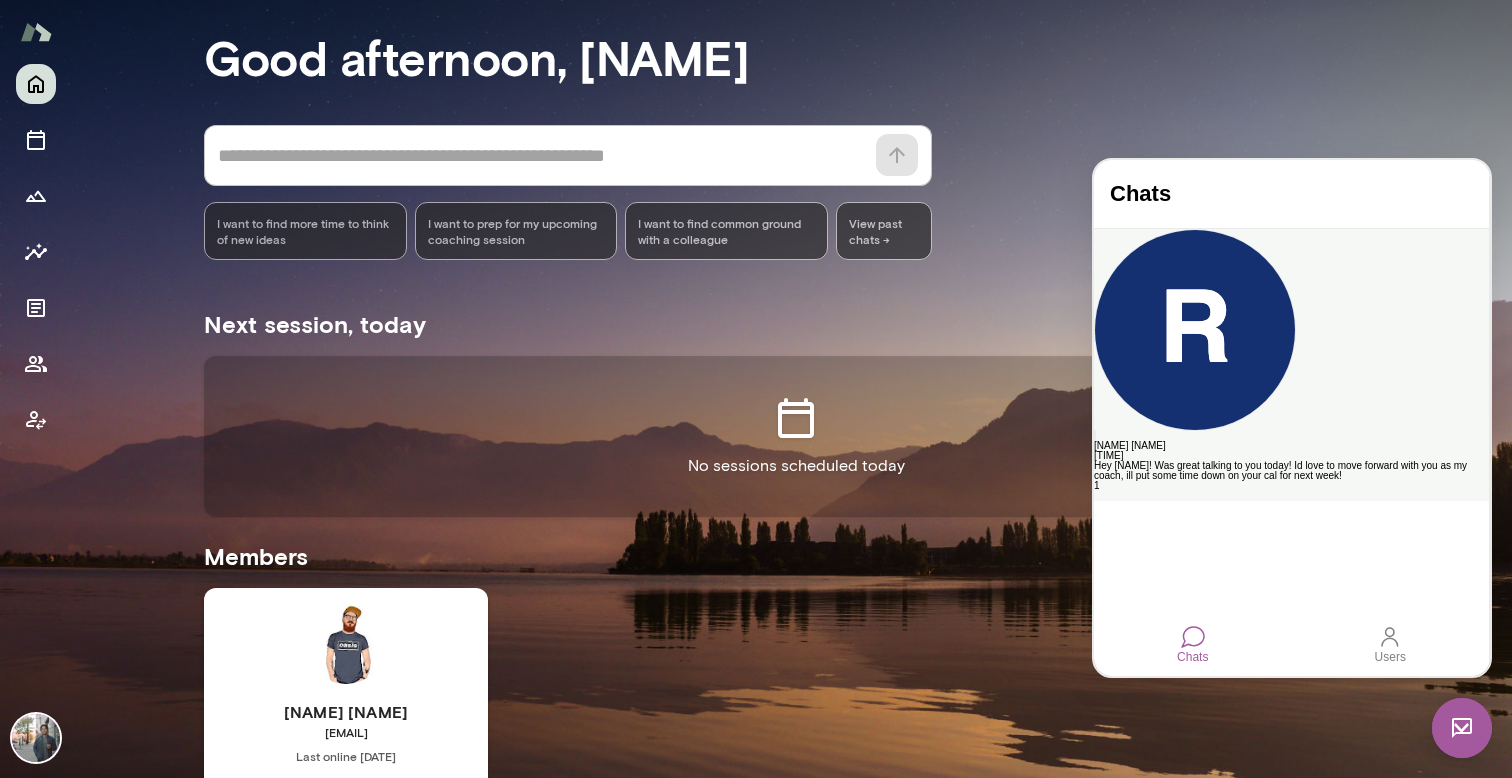 click on "[FIRST] [LAST]" at bounding box center (1291, 446) 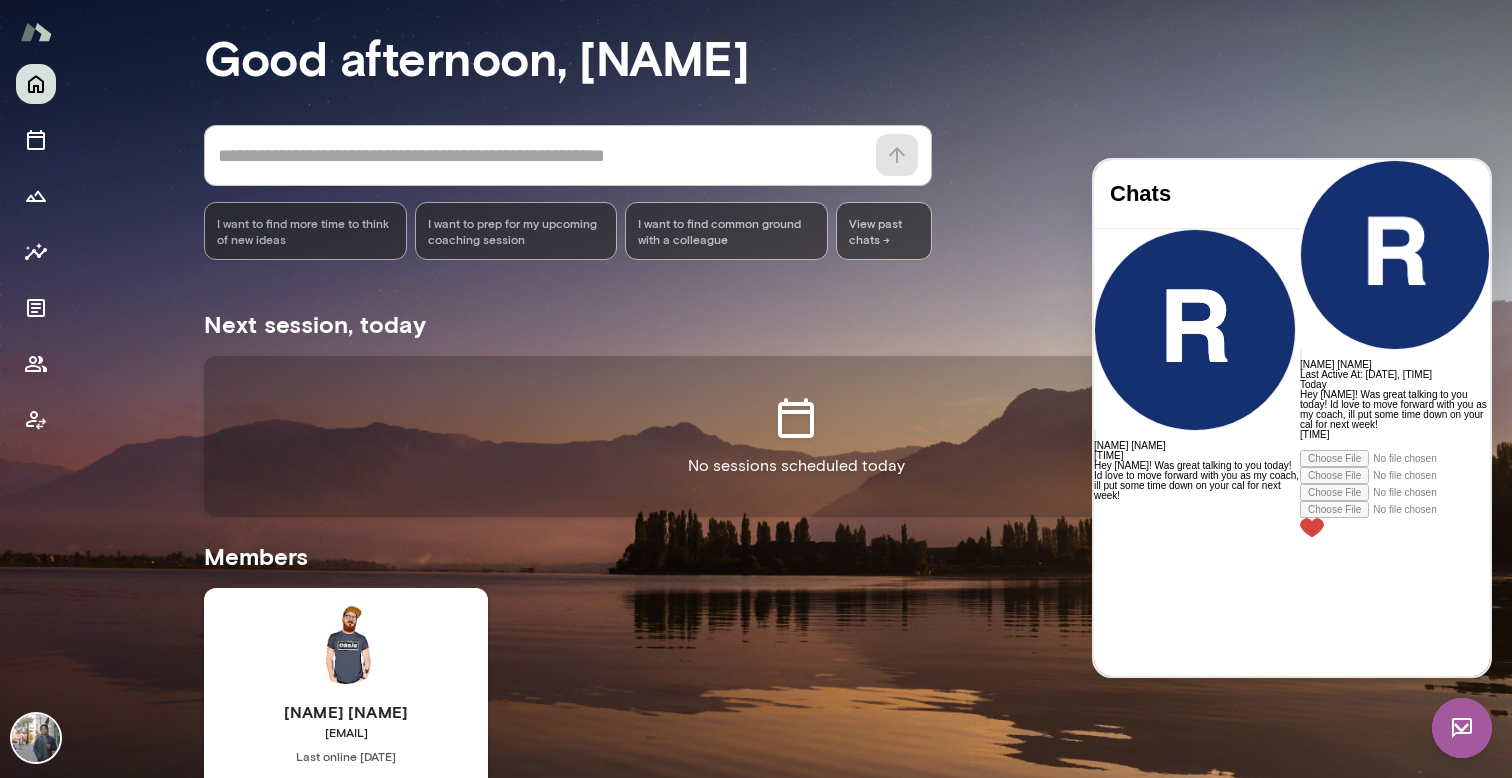 click at bounding box center (1395, 445) 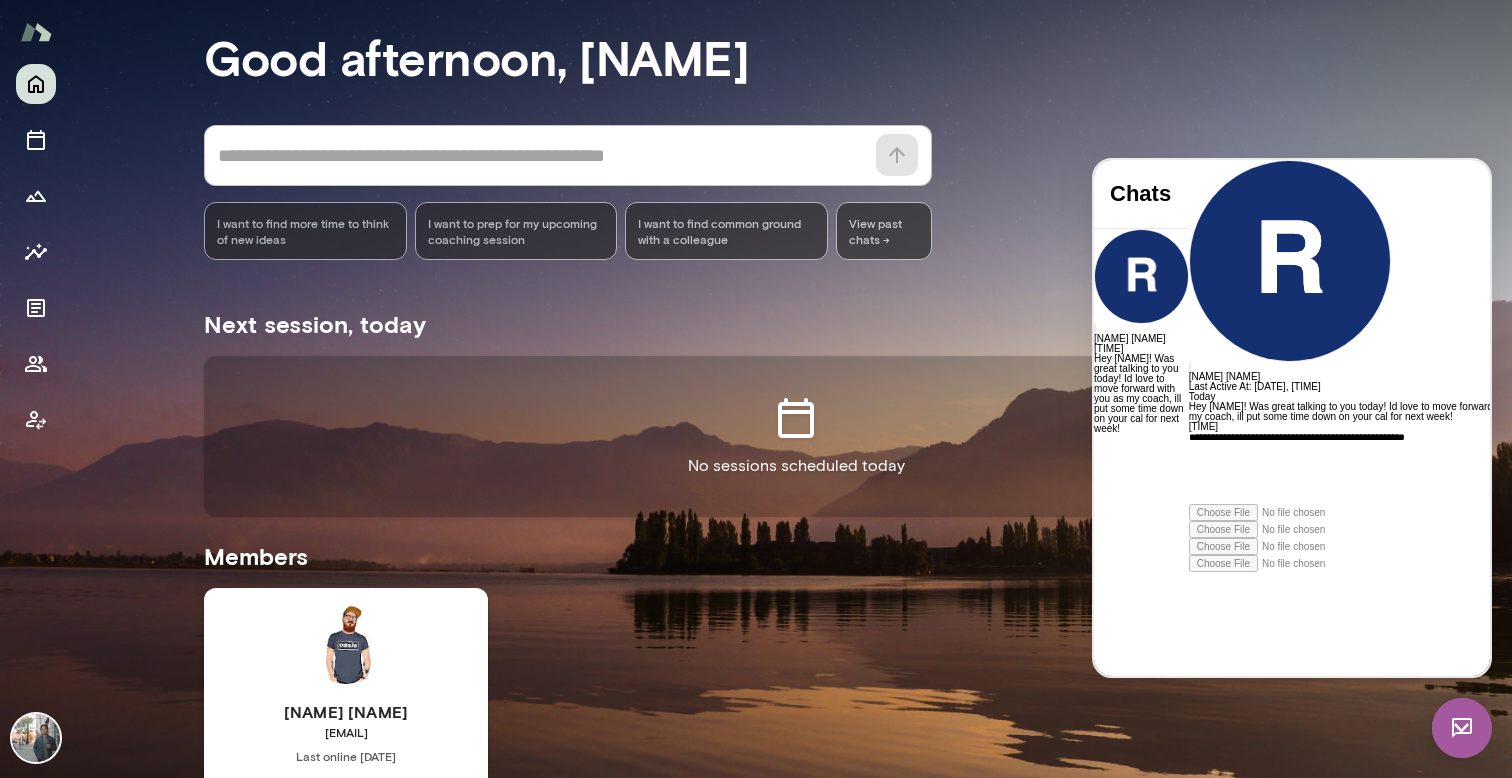 click on "**********" at bounding box center [1370, 468] 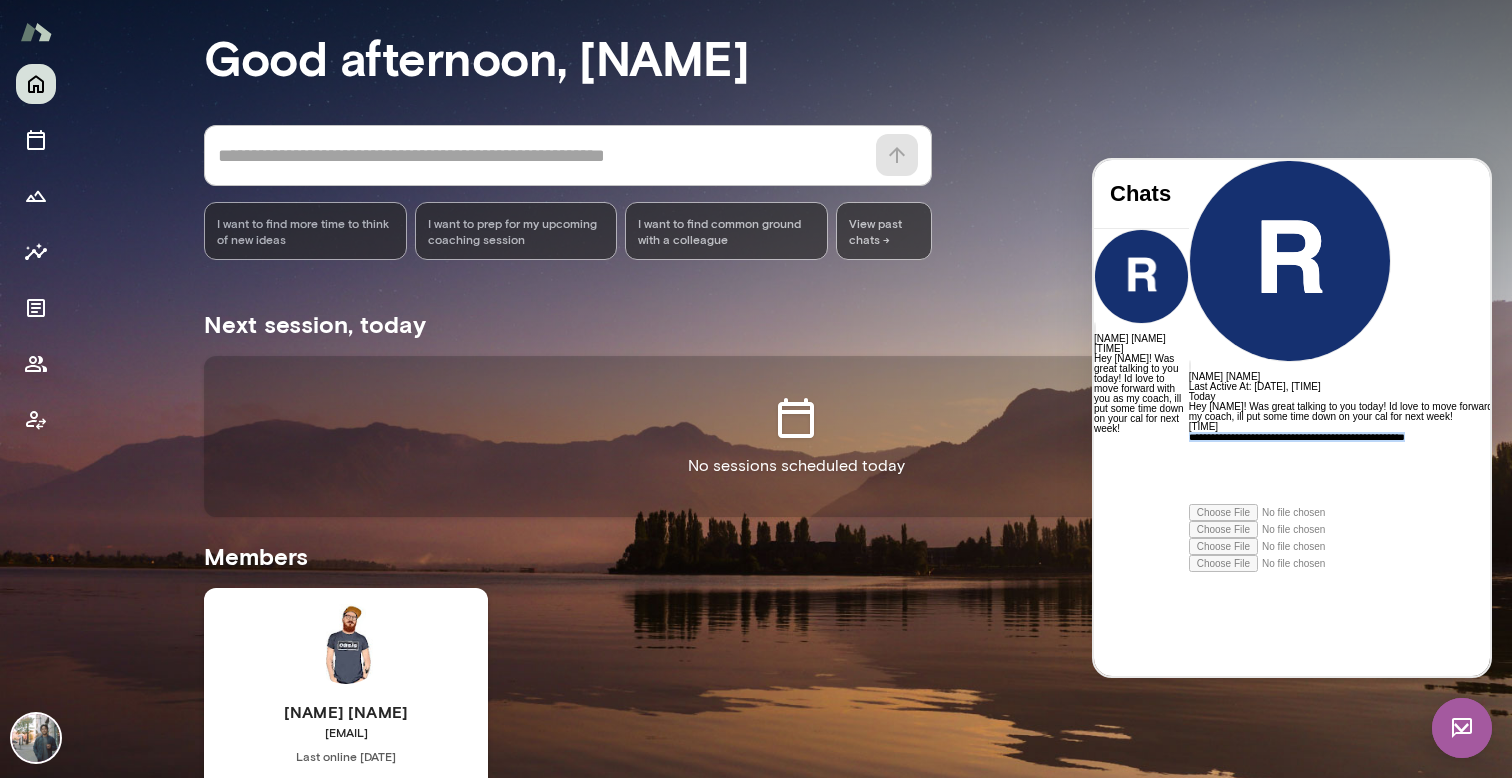 click on "**********" at bounding box center (1370, 468) 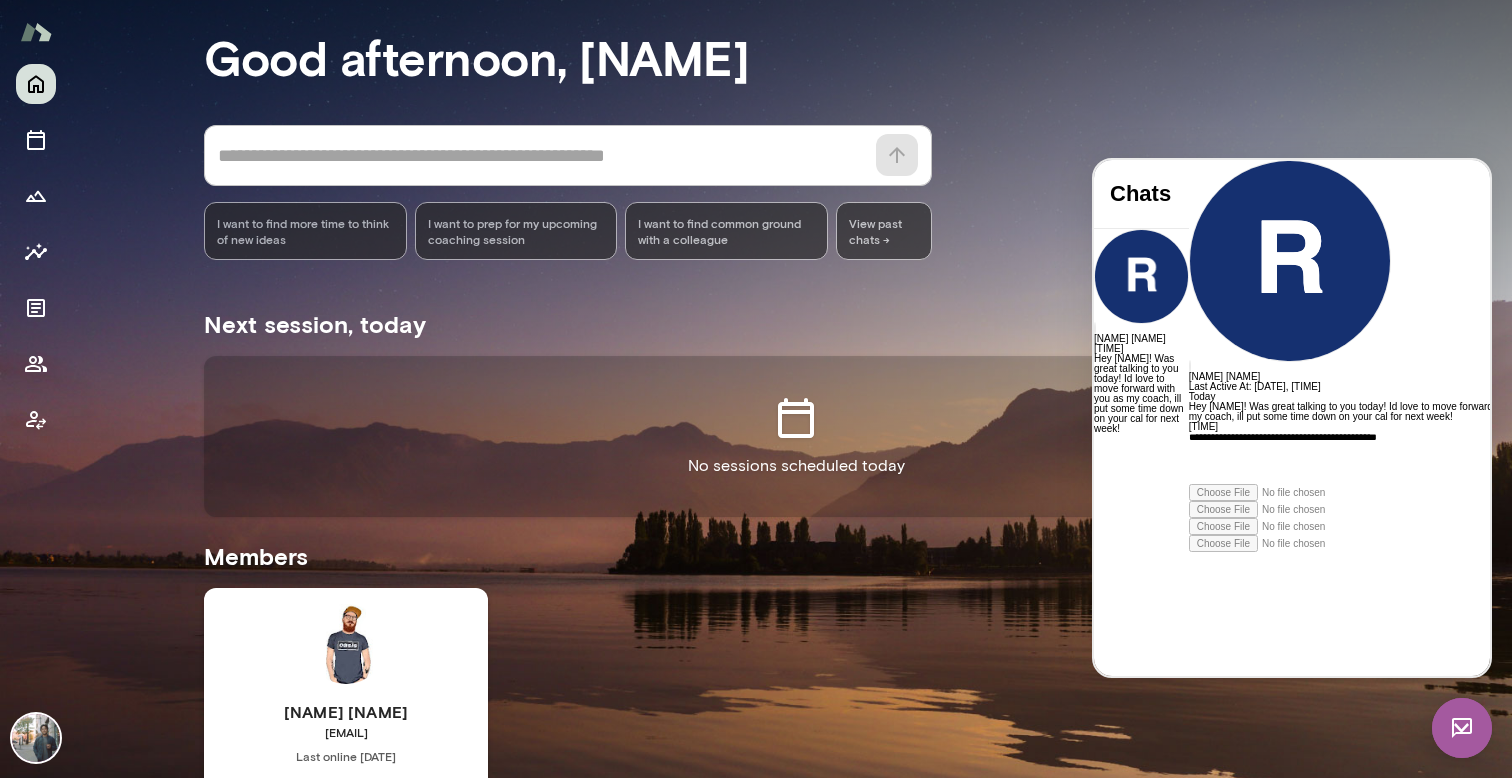 click at bounding box center [1189, 552] 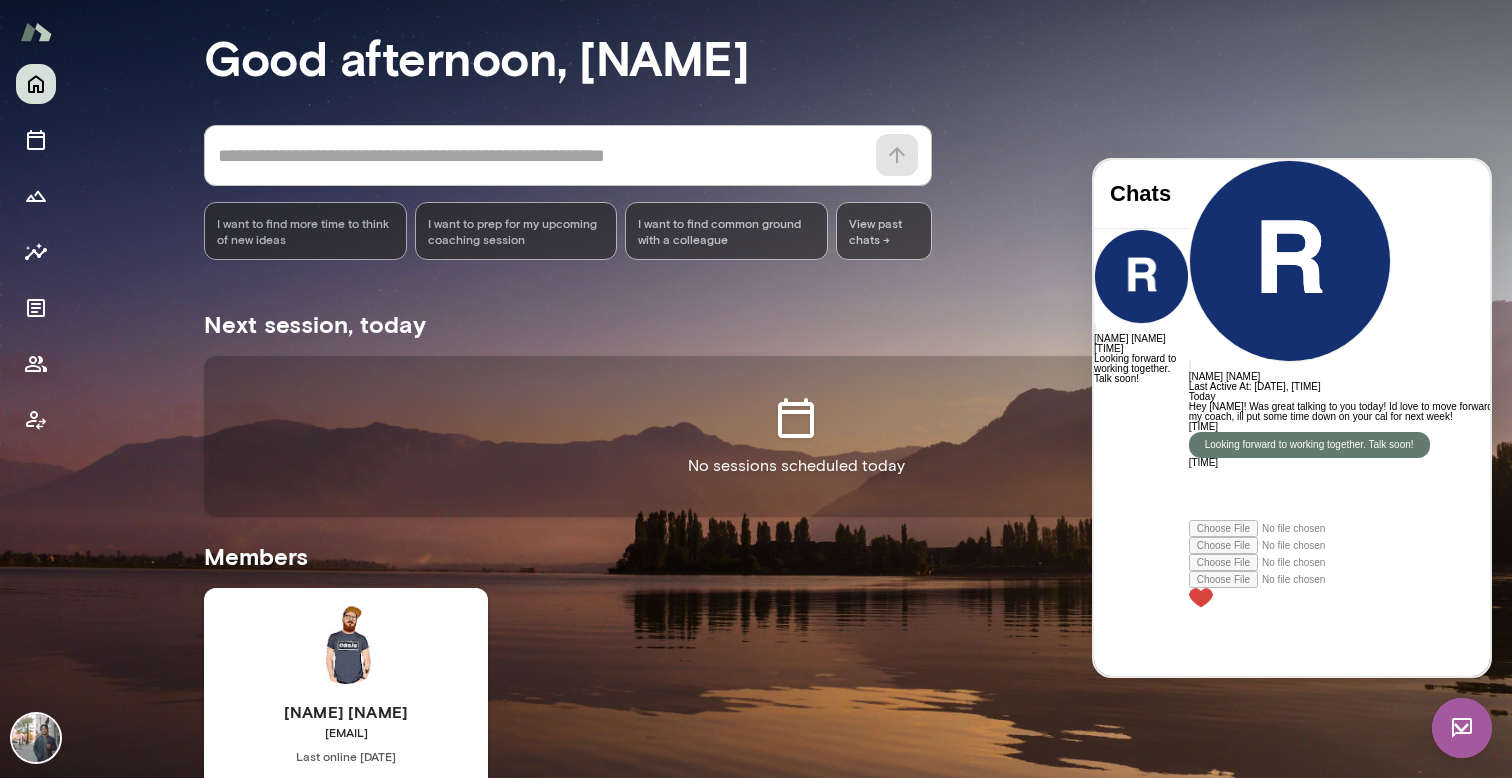 click at bounding box center [1201, 598] 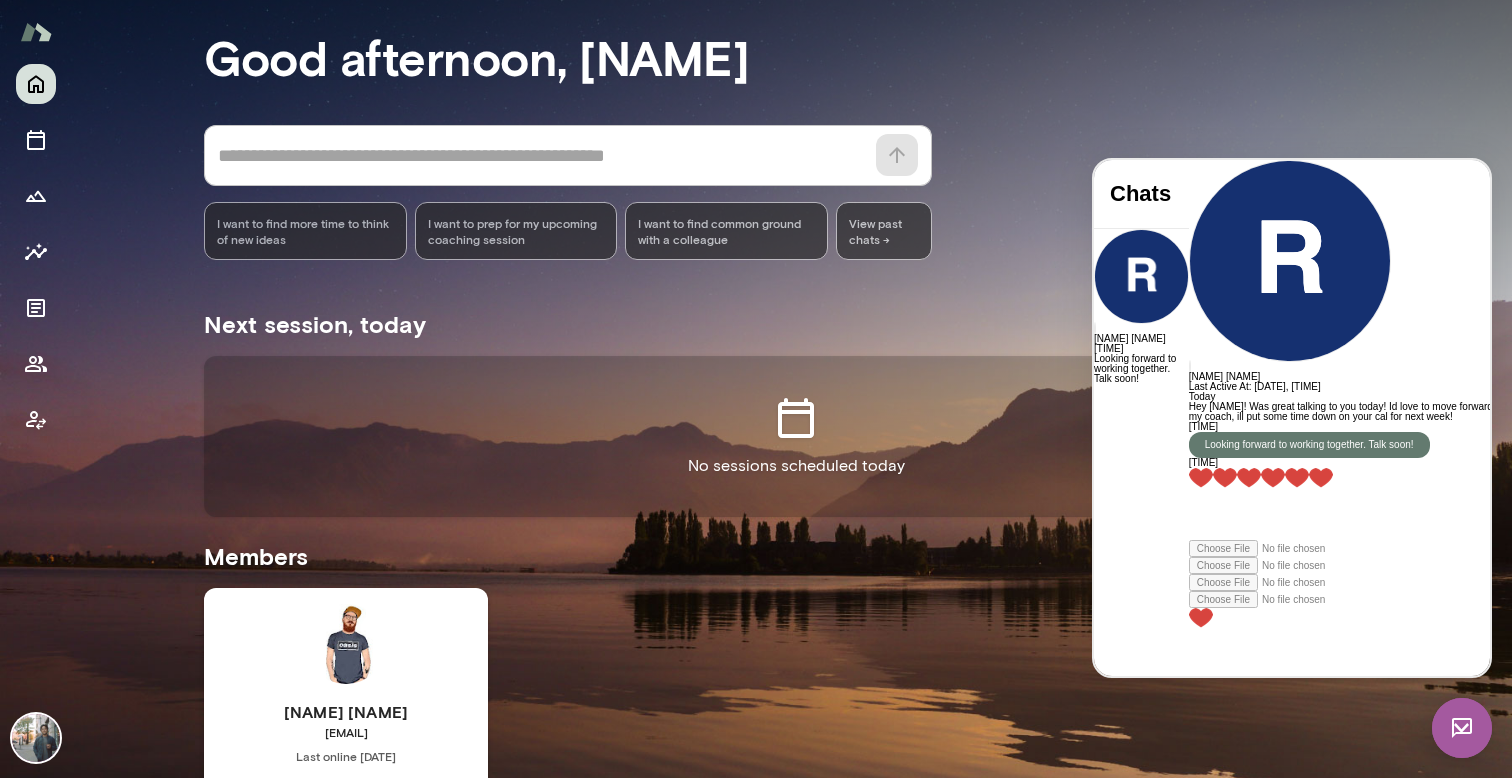 click on "No sessions scheduled today" at bounding box center [796, 436] 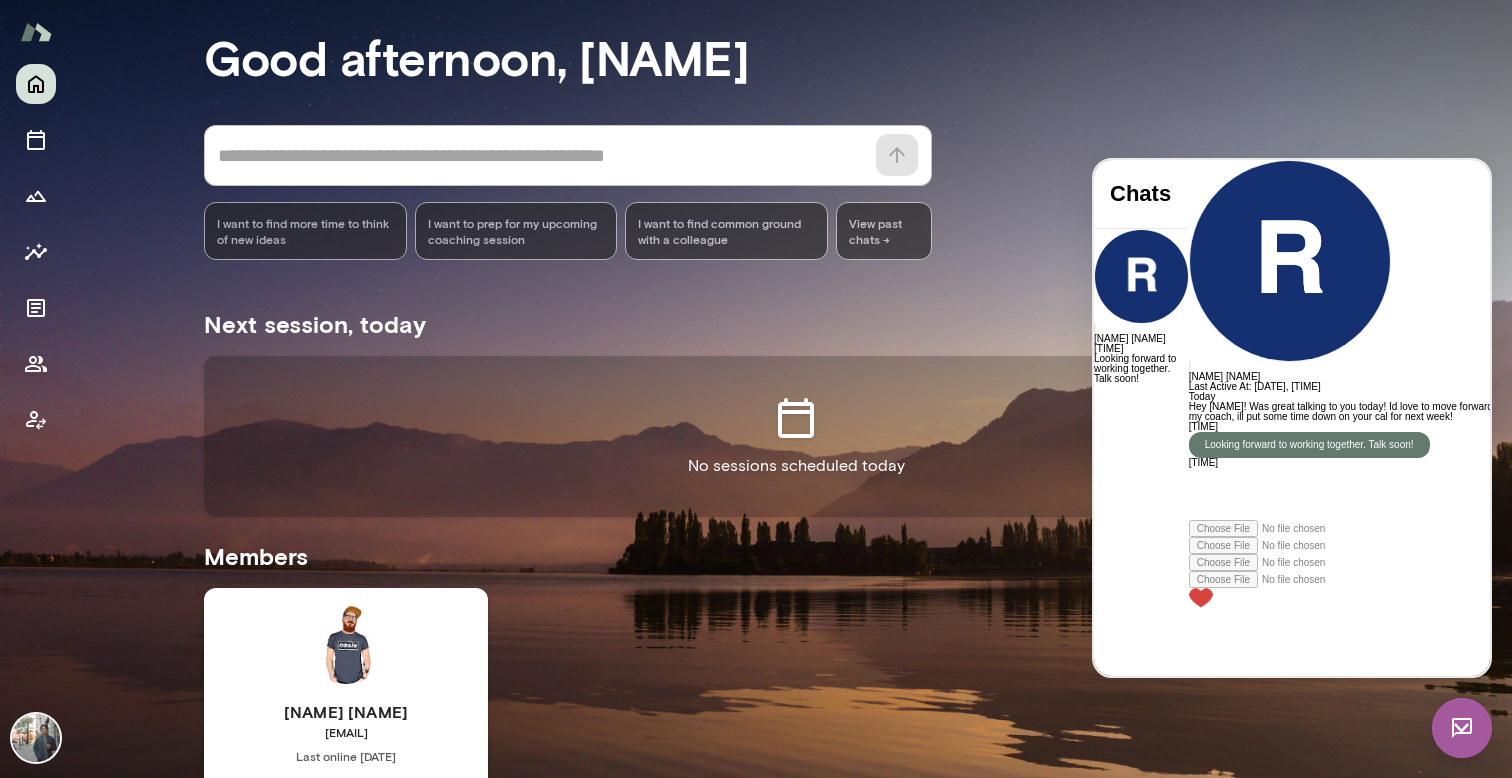 click on "Next session, today See all sessions" at bounding box center (796, 320) 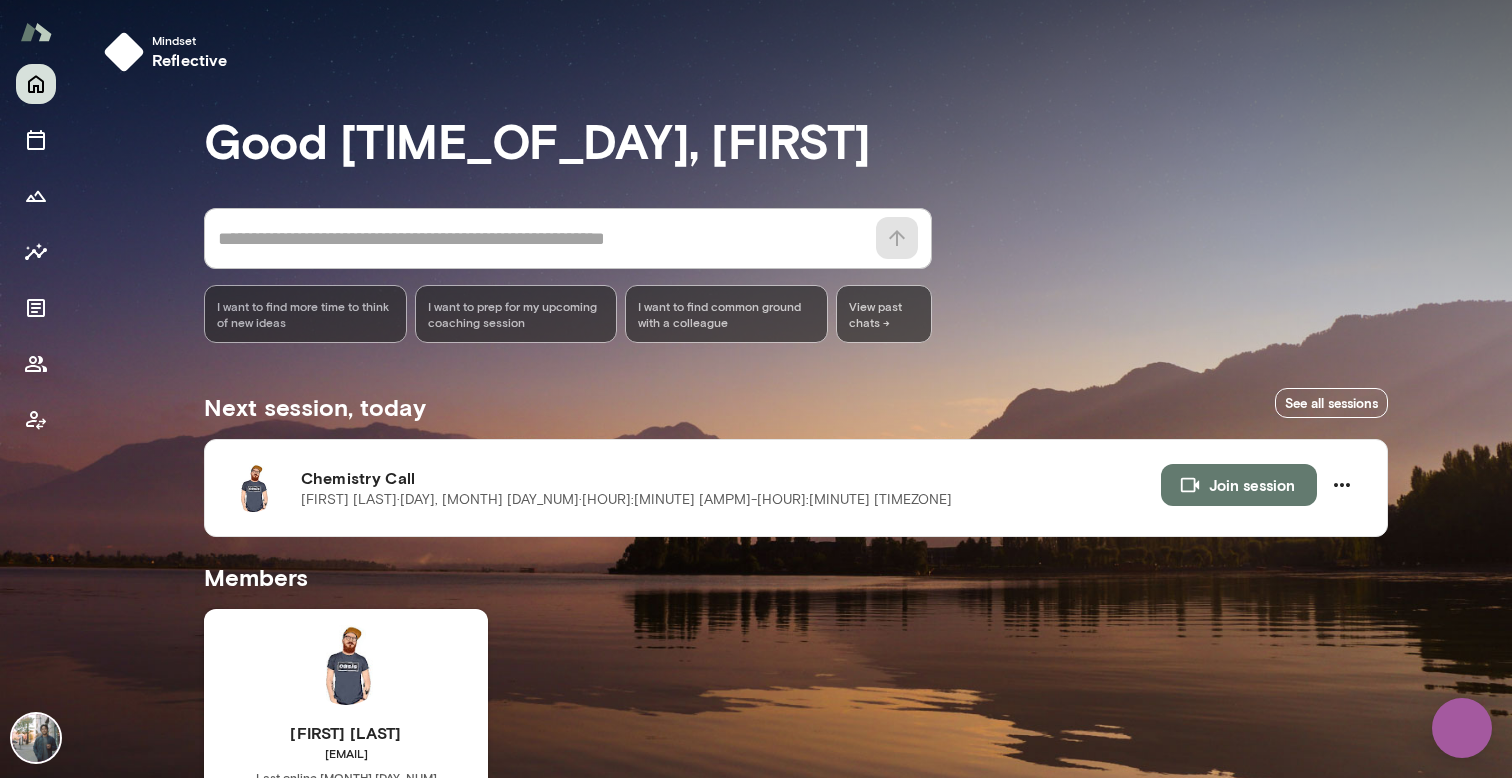 scroll, scrollTop: 0, scrollLeft: 0, axis: both 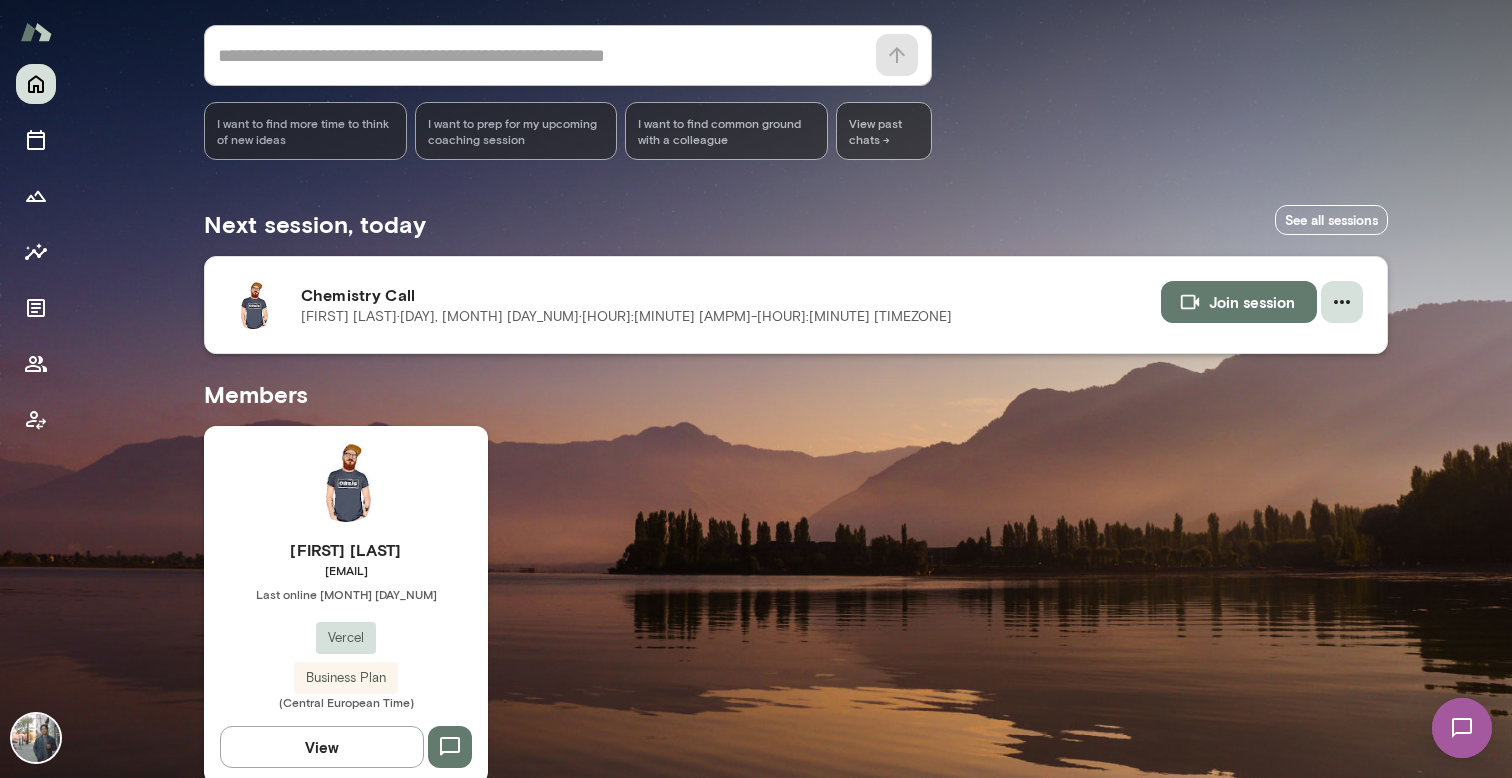 click 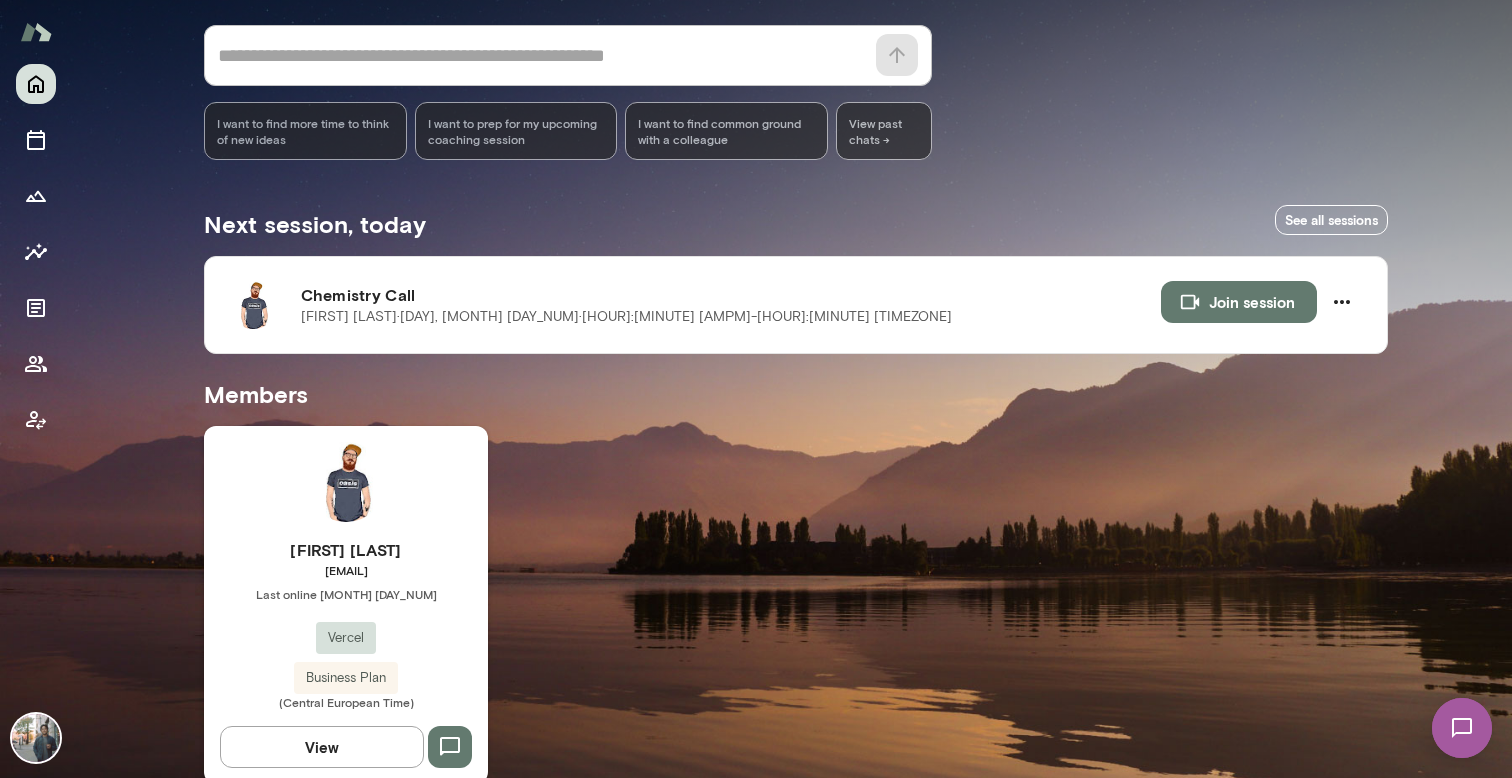 click at bounding box center [756, 16] 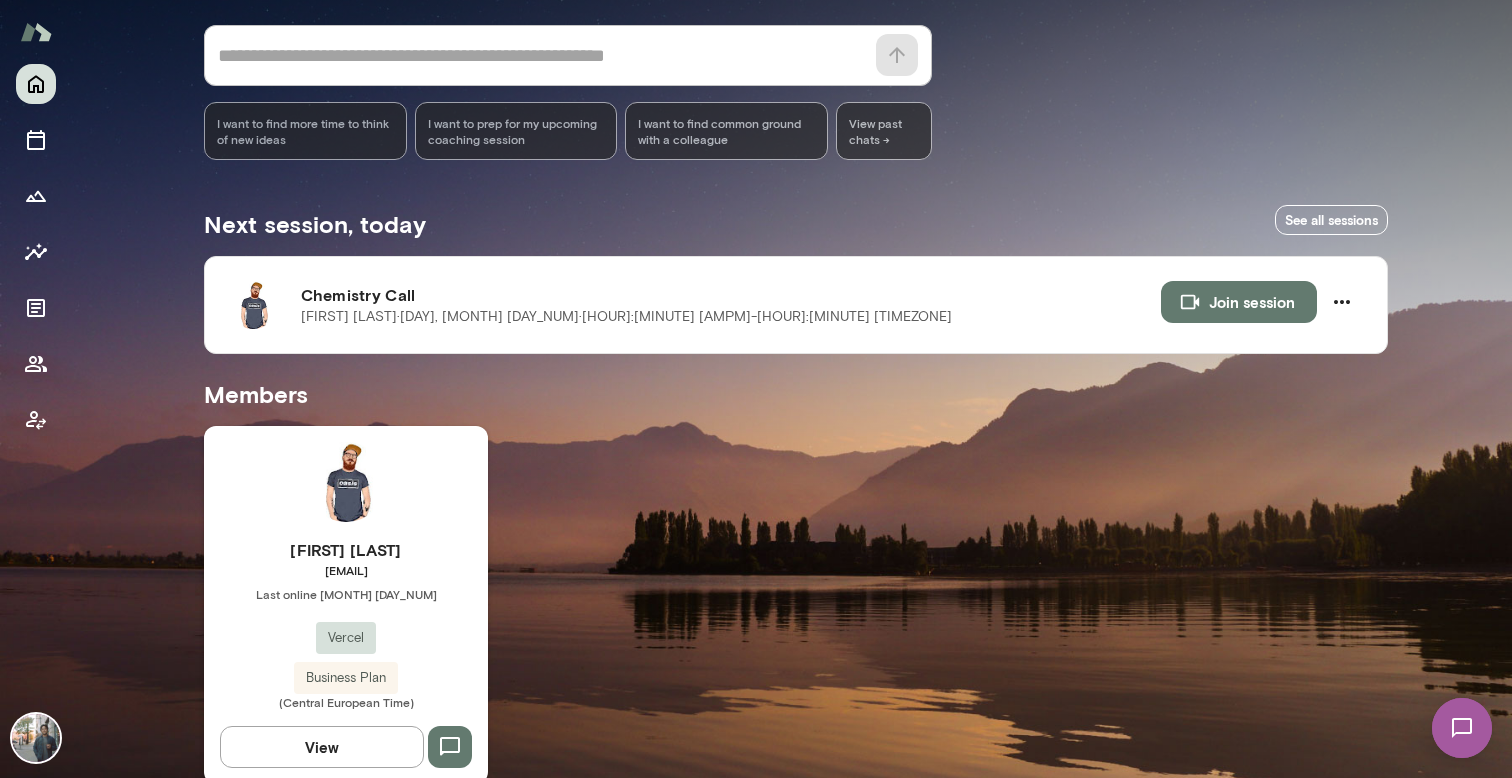 click on "Next session, today See all sessions" at bounding box center [796, 220] 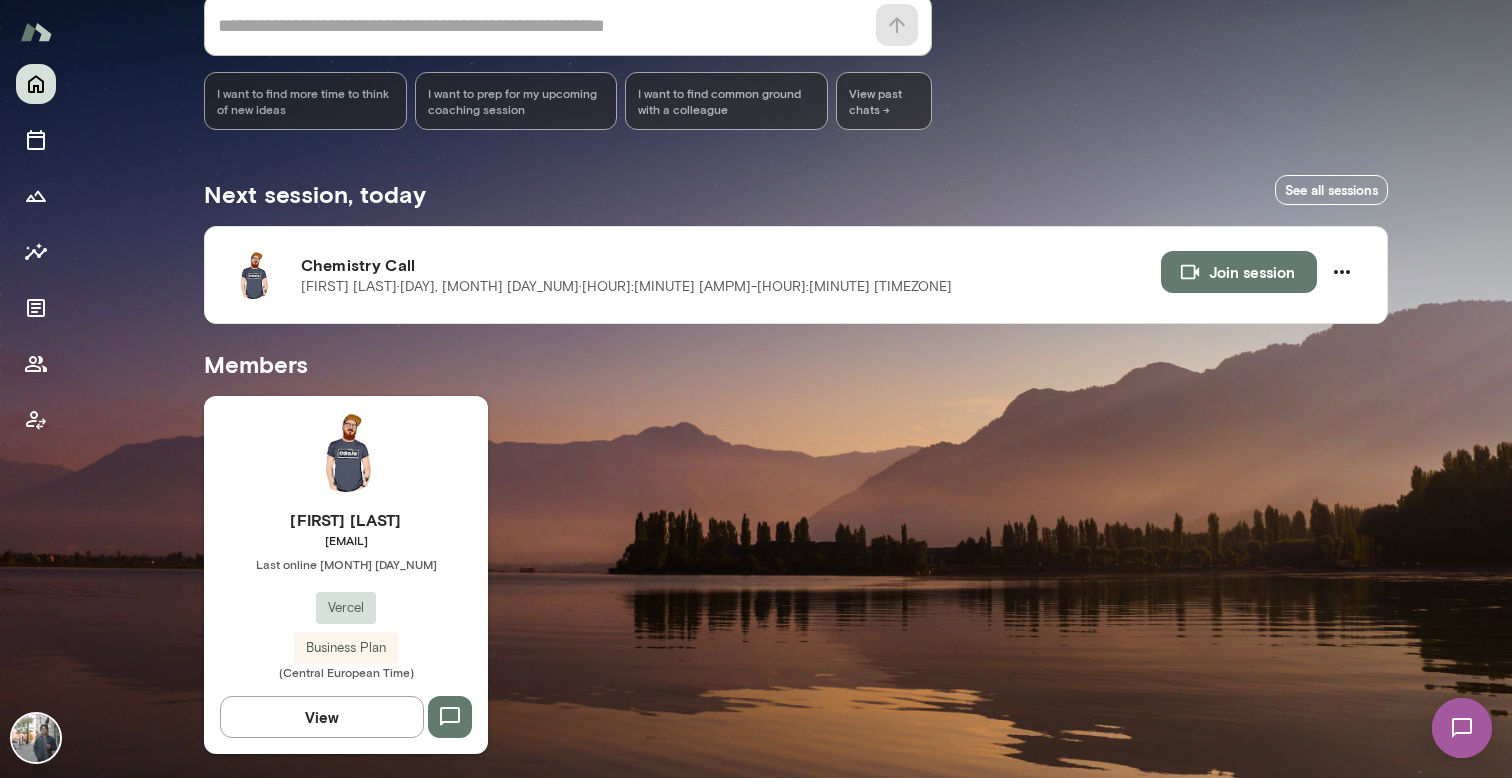 click on "View" at bounding box center [322, 717] 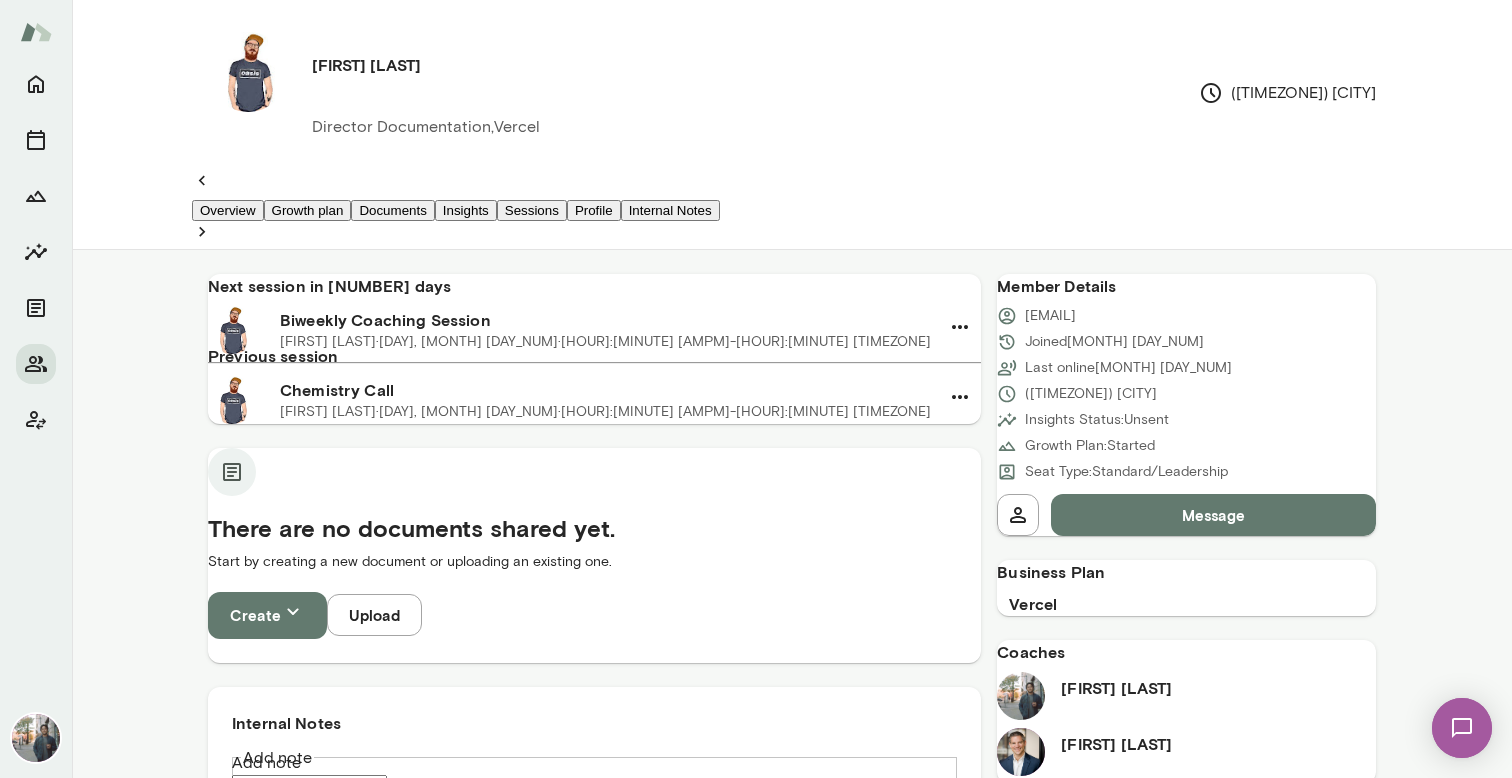 scroll, scrollTop: 0, scrollLeft: 0, axis: both 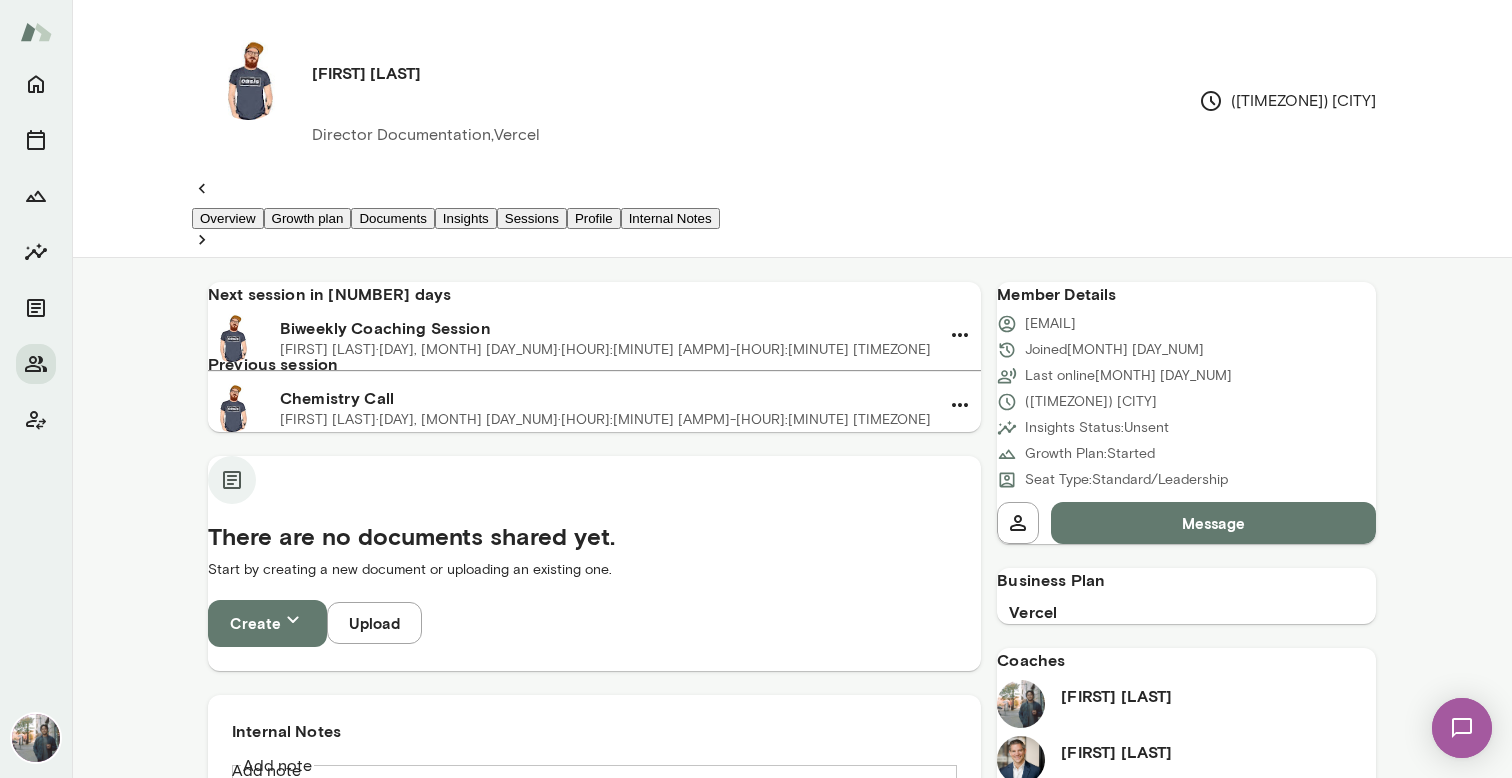 click on "Growth plan" at bounding box center (308, 218) 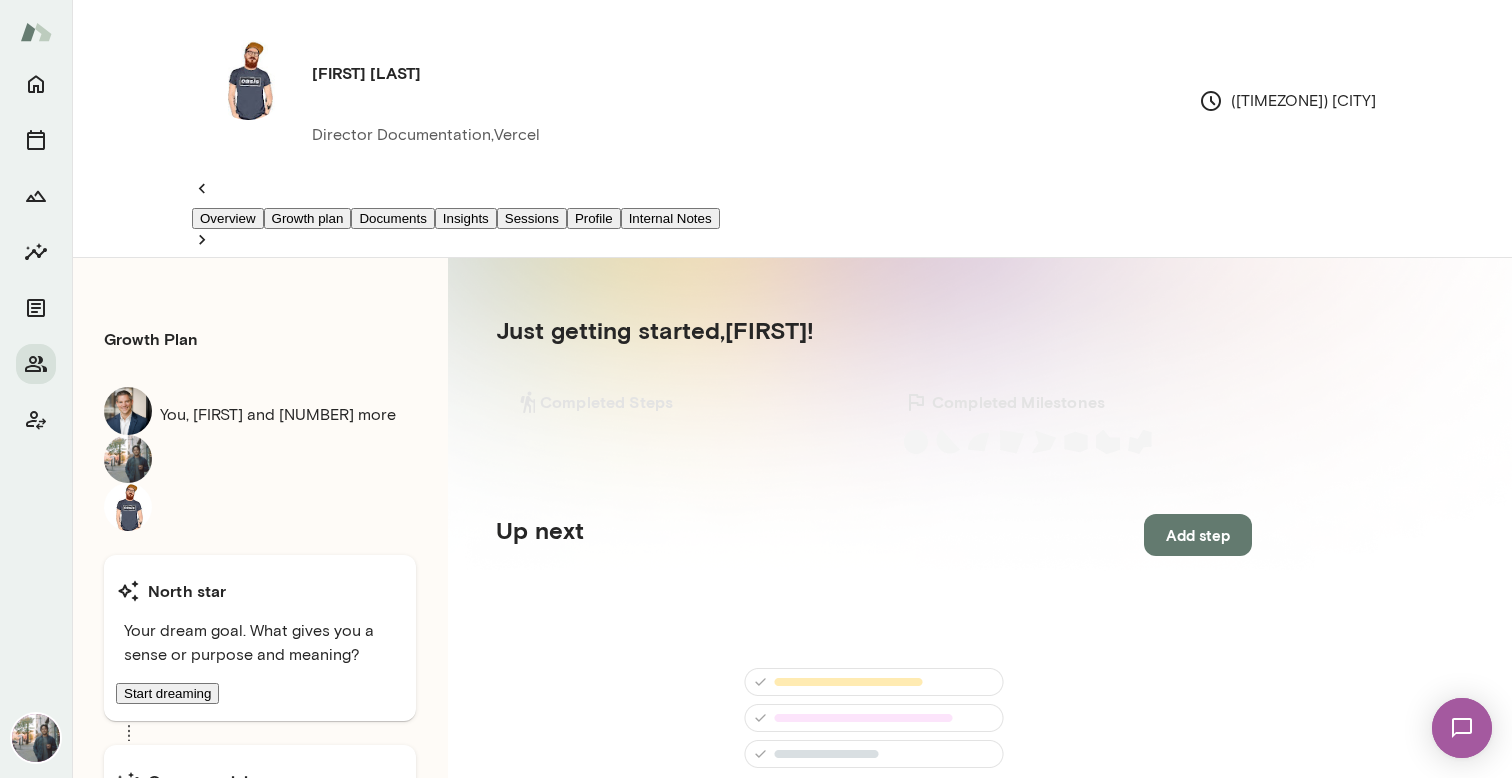 click on "Documents" at bounding box center [392, 218] 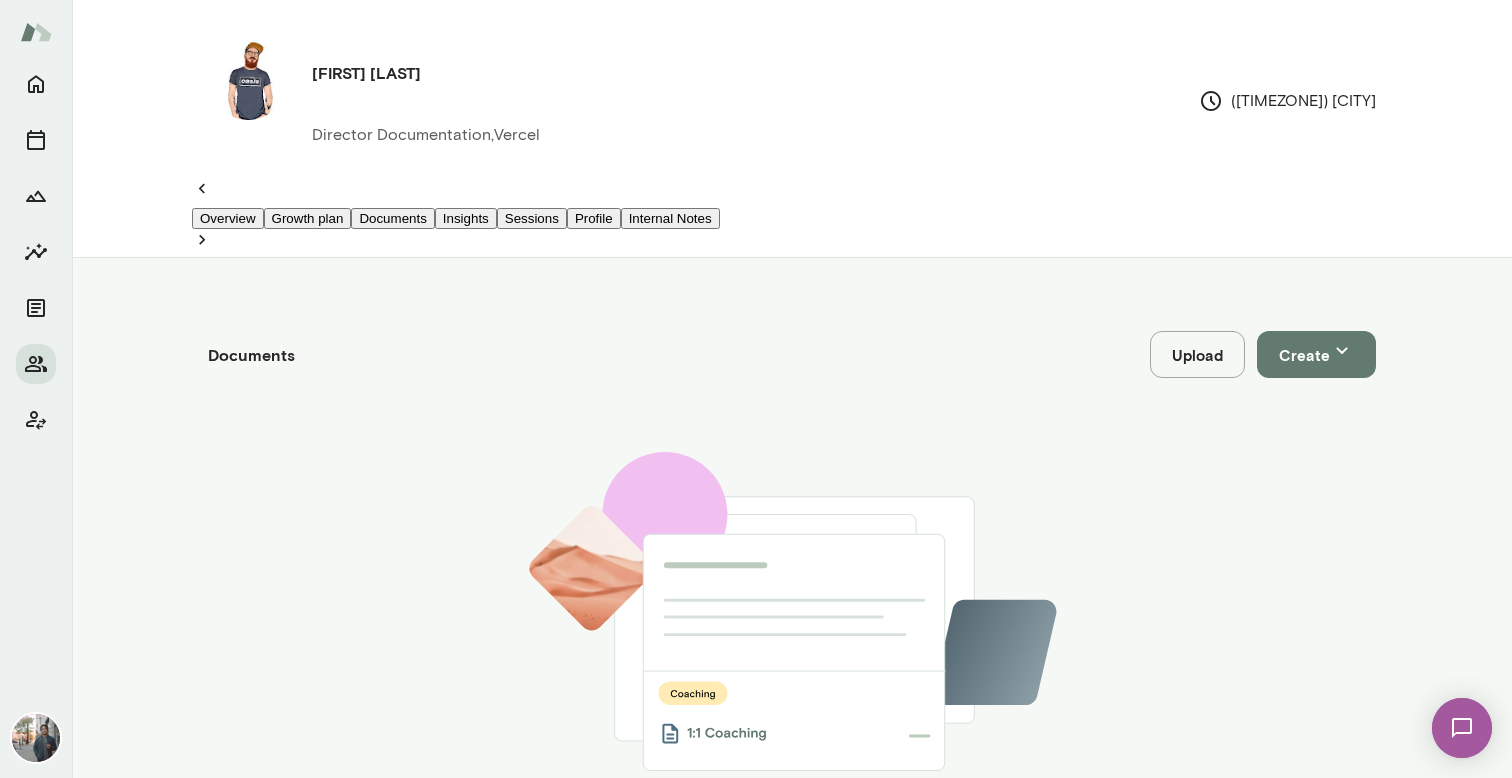 click on "Insights" at bounding box center [466, 218] 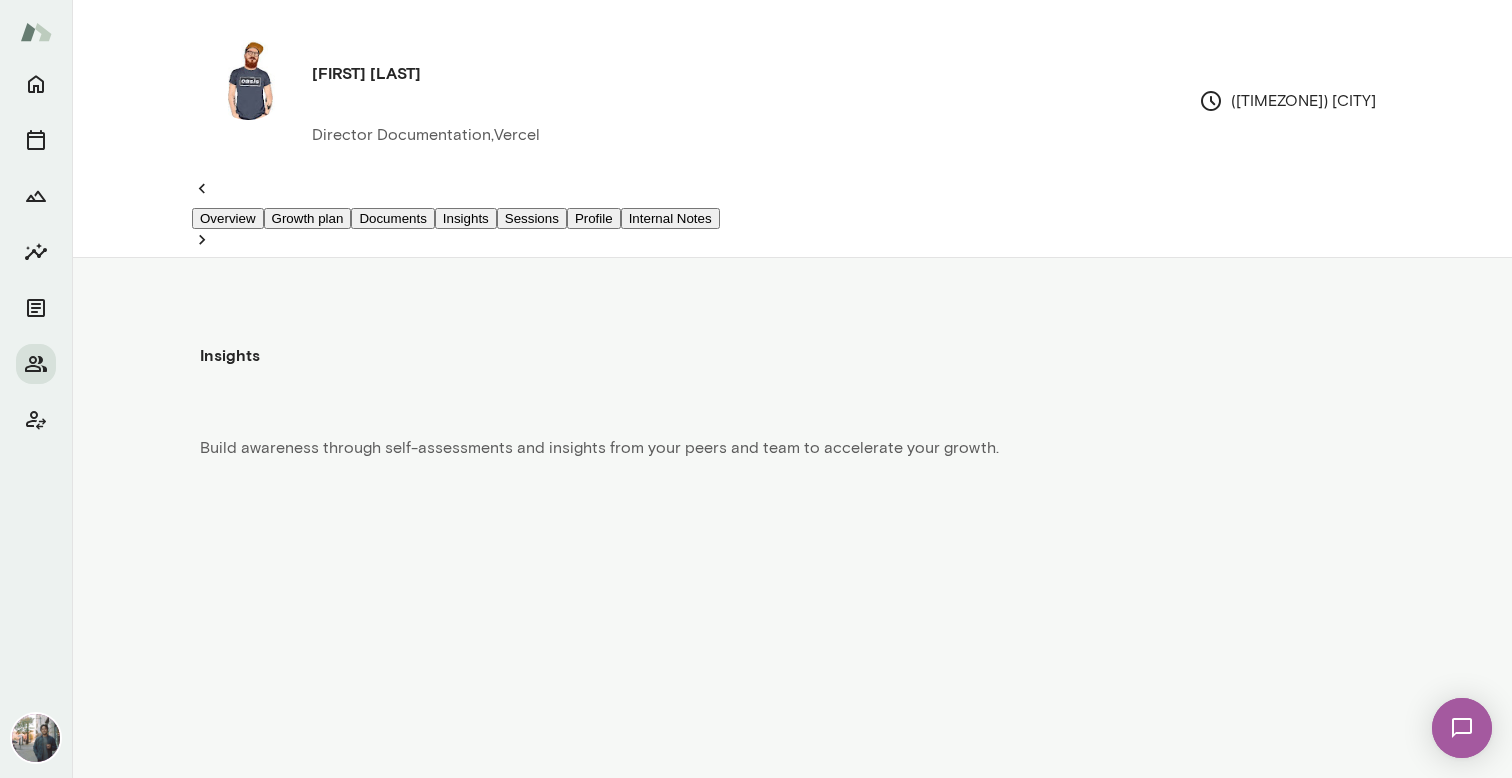 click on "Sessions" at bounding box center (532, 218) 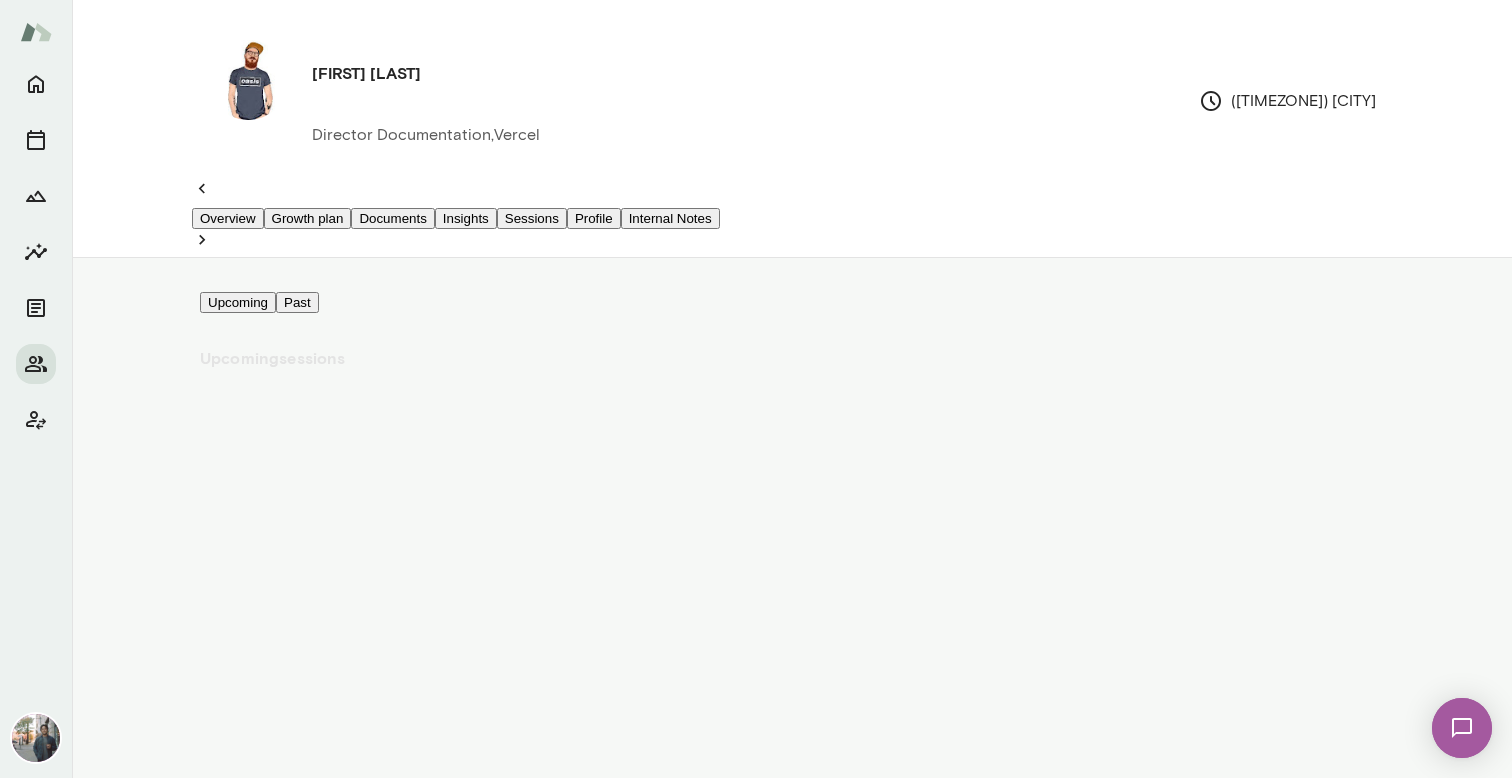 click on "Insights" at bounding box center (466, 218) 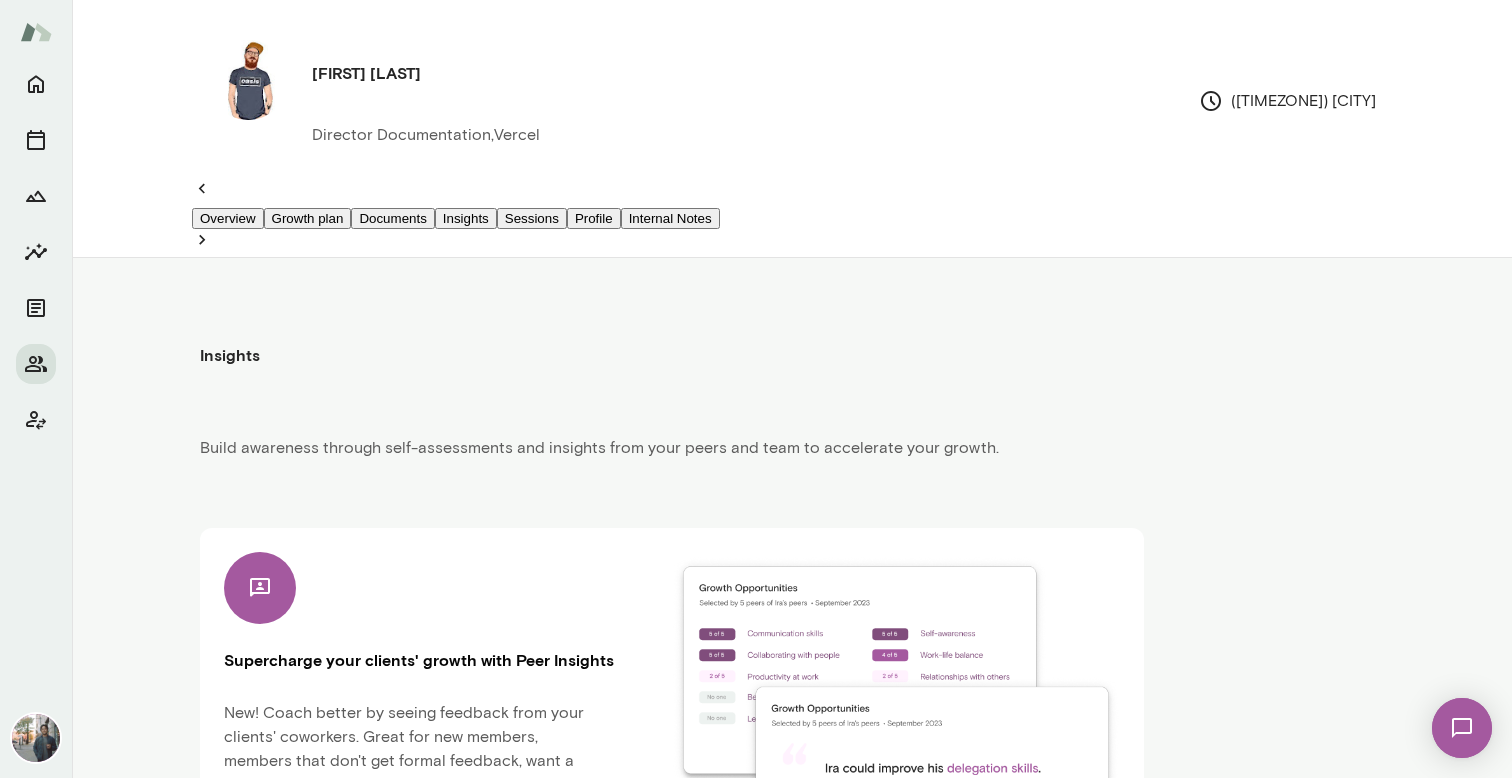 click on "Sessions" at bounding box center [532, 218] 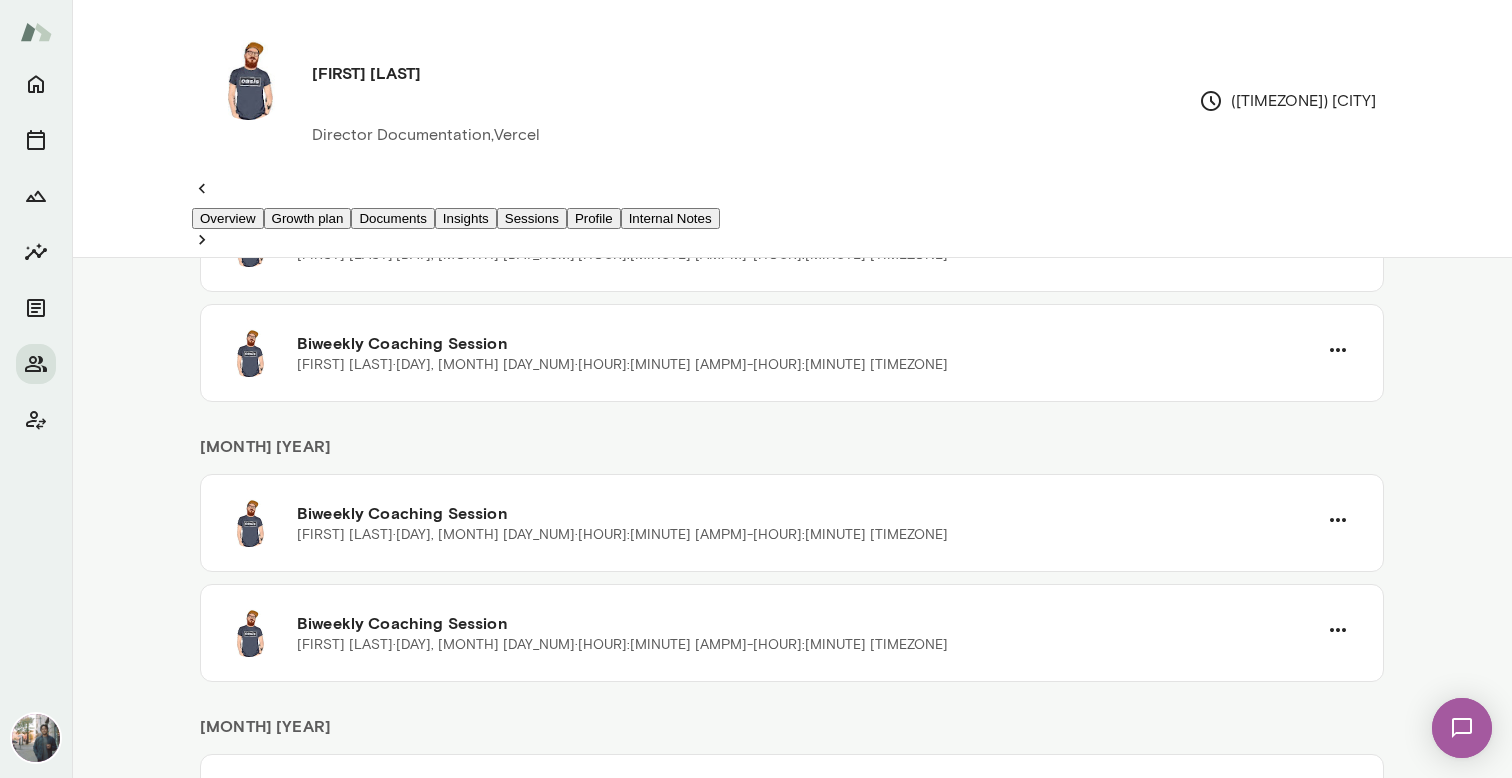 scroll, scrollTop: 2157, scrollLeft: 0, axis: vertical 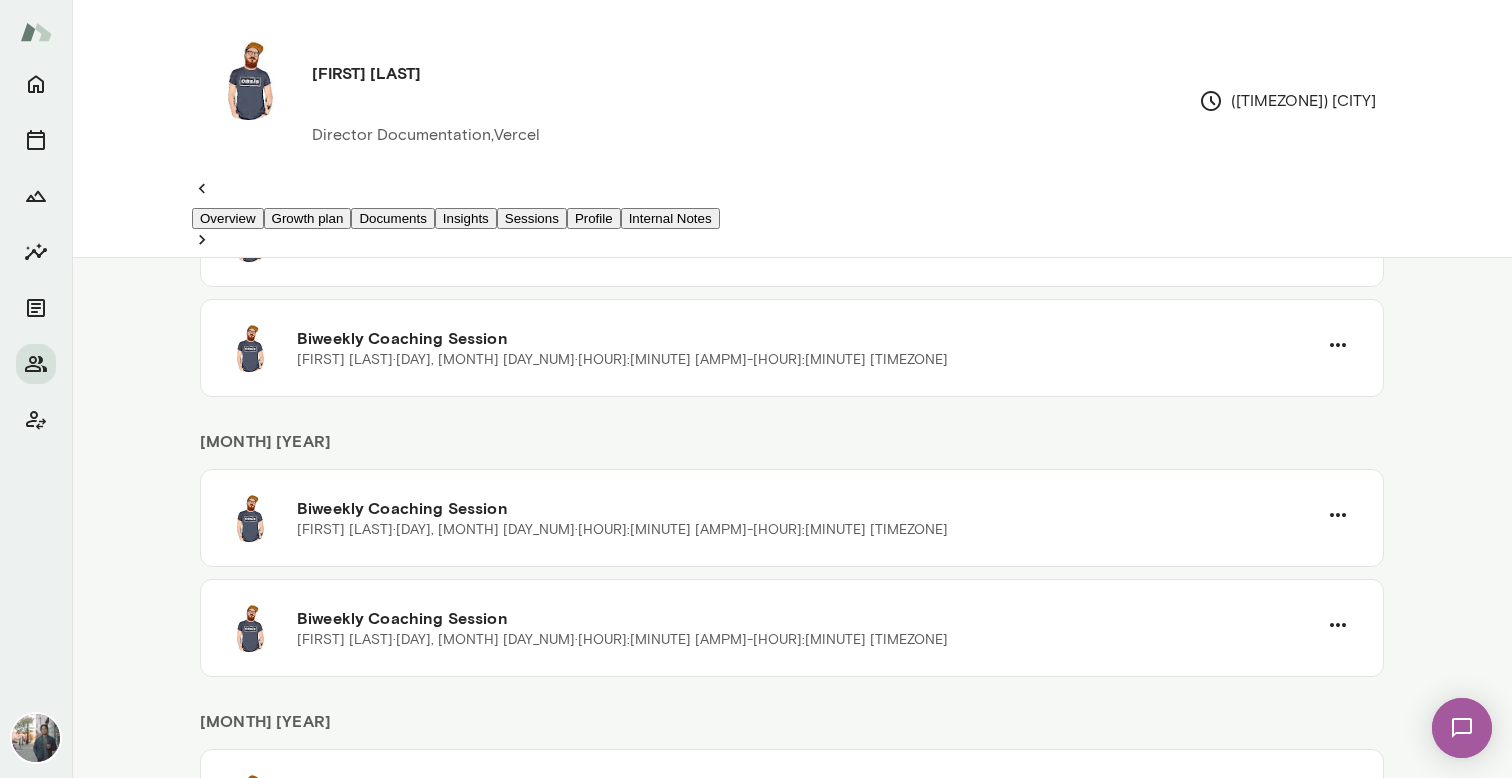 click on "Profile" at bounding box center (594, 218) 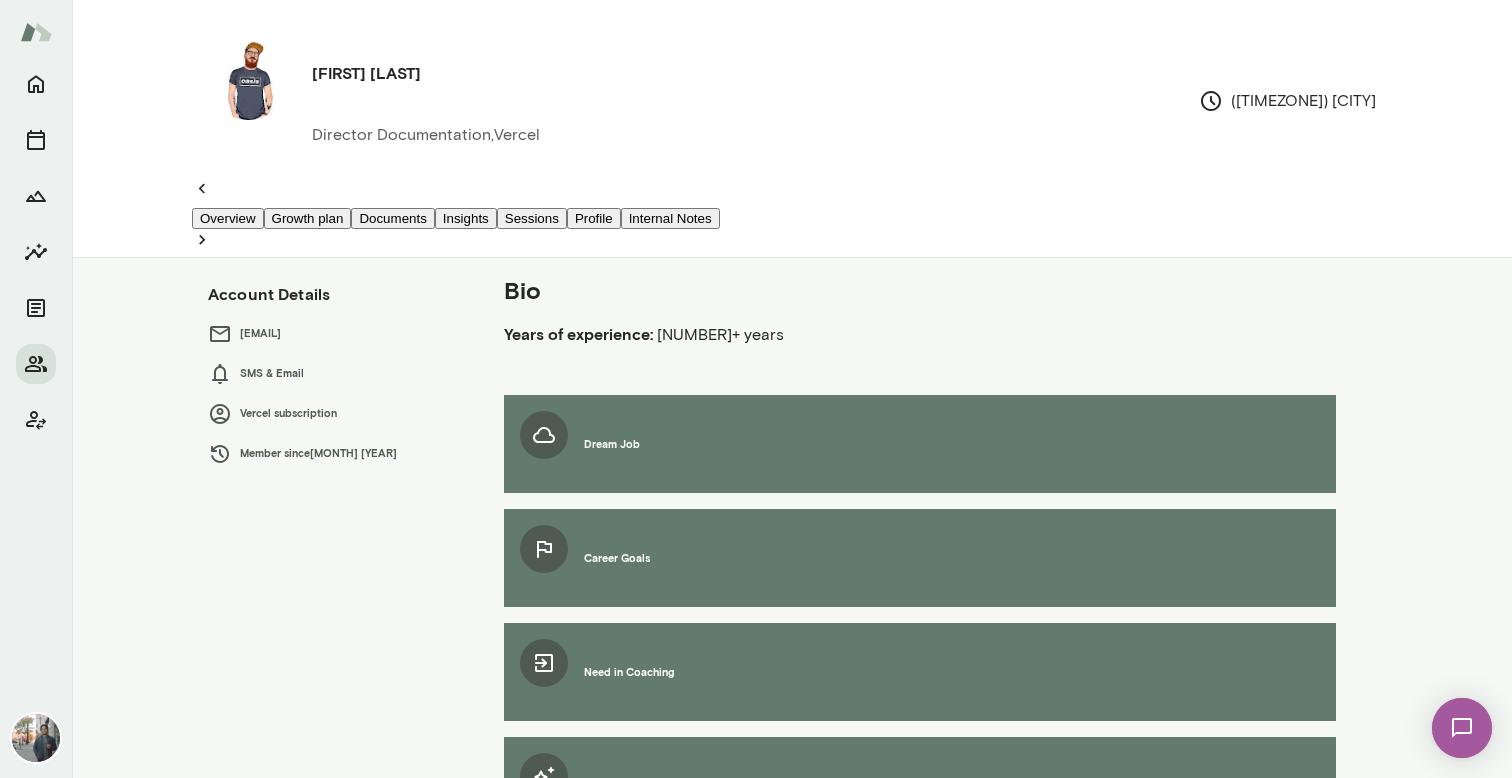 click on "Internal Notes" at bounding box center (670, 218) 